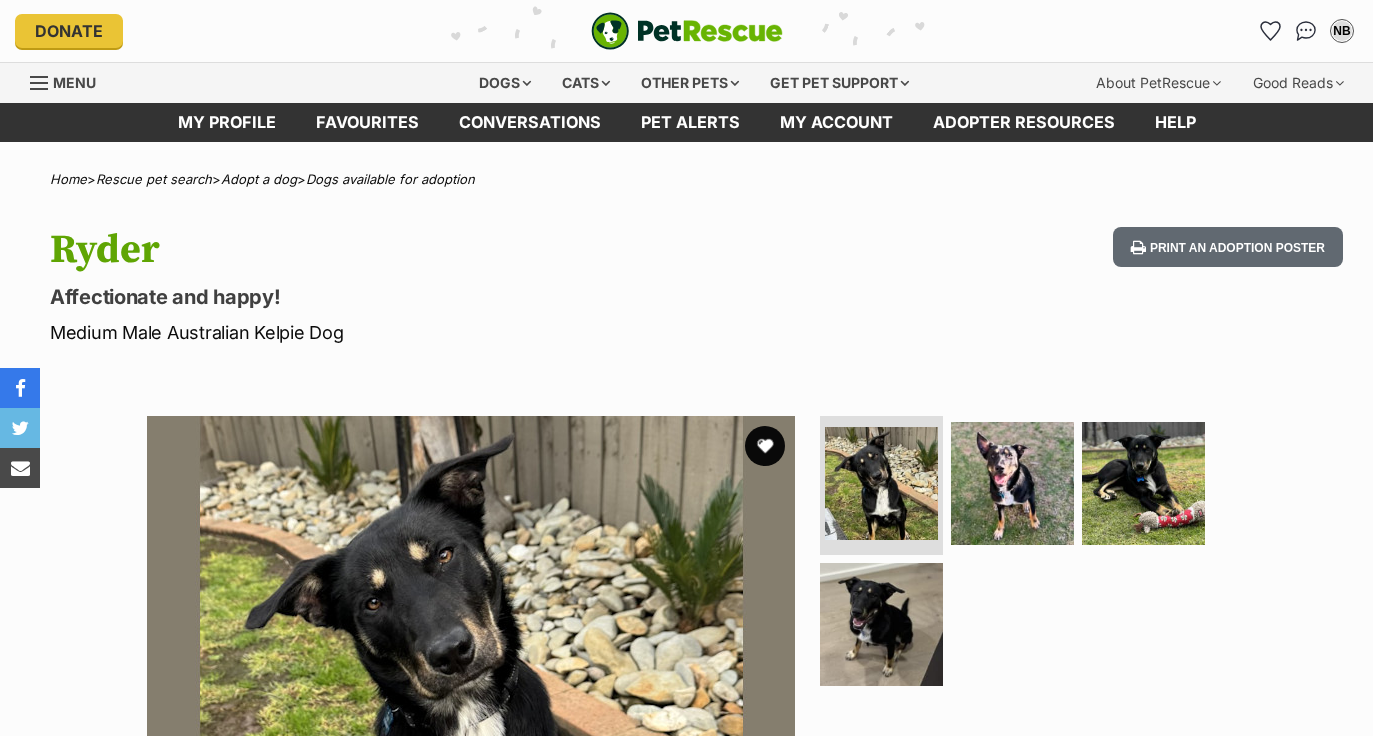 scroll, scrollTop: 0, scrollLeft: 0, axis: both 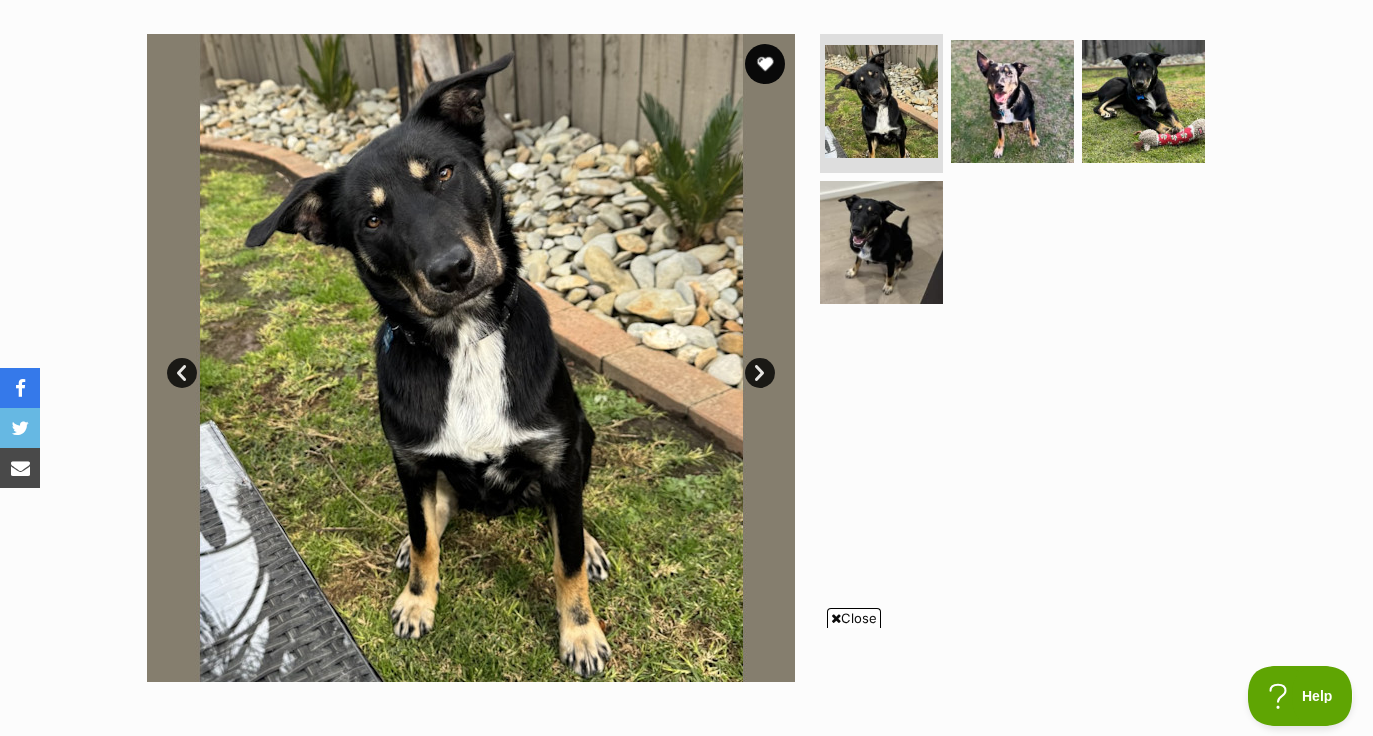 click on "Next" at bounding box center [760, 373] 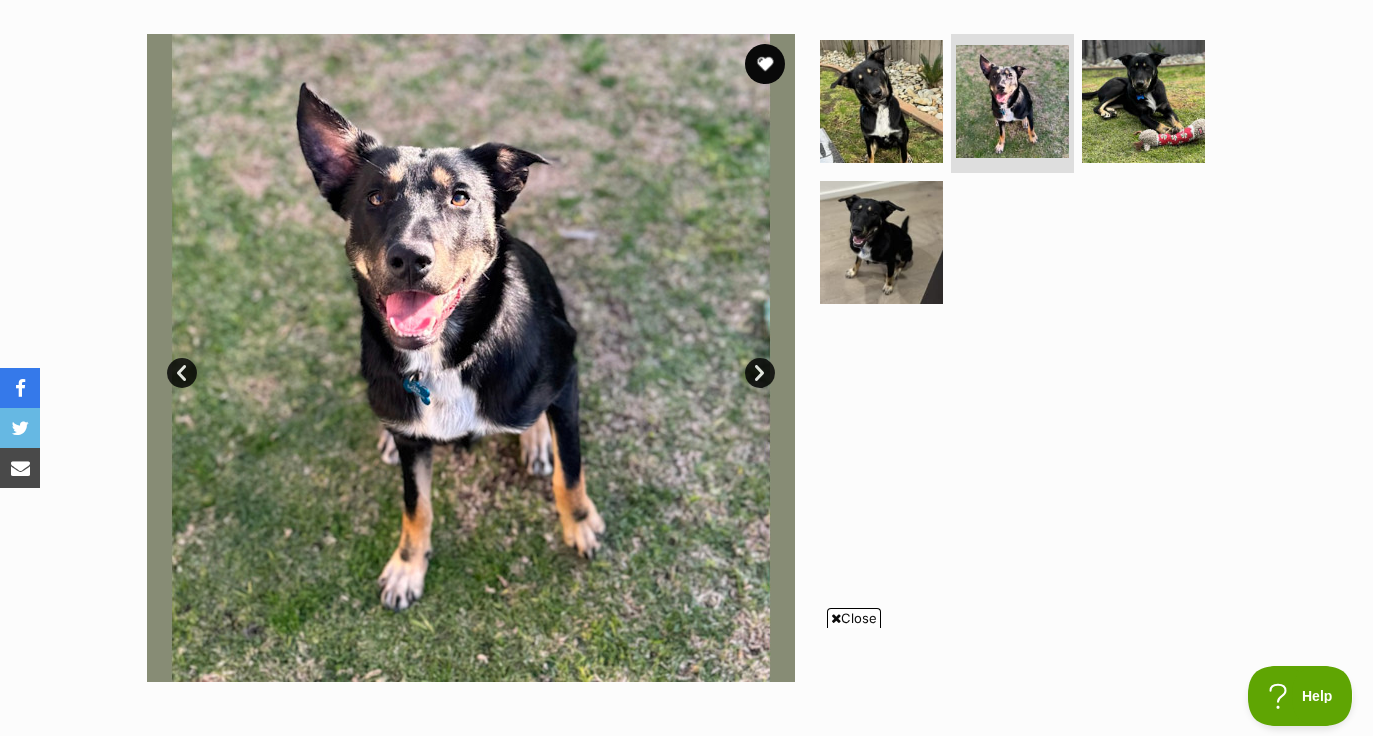 click on "Next" at bounding box center [760, 373] 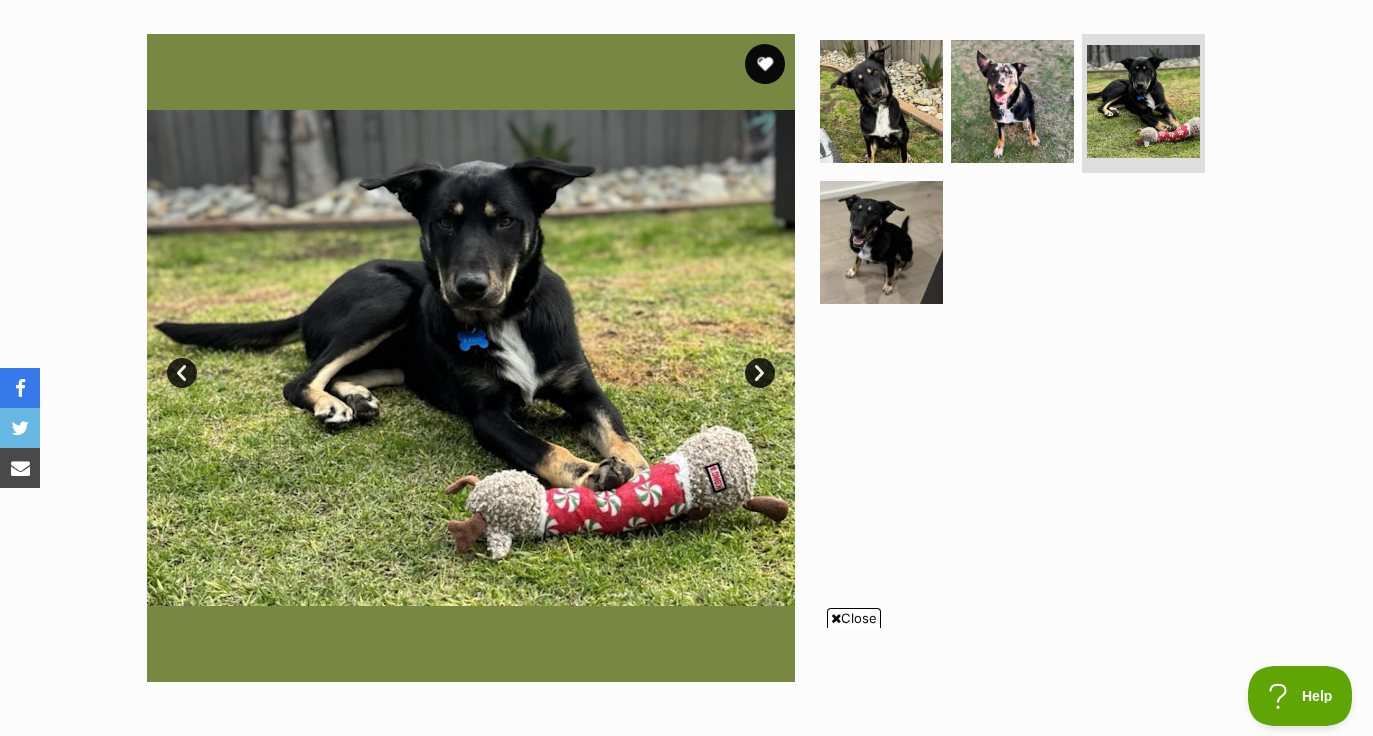 click on "Next" at bounding box center [760, 373] 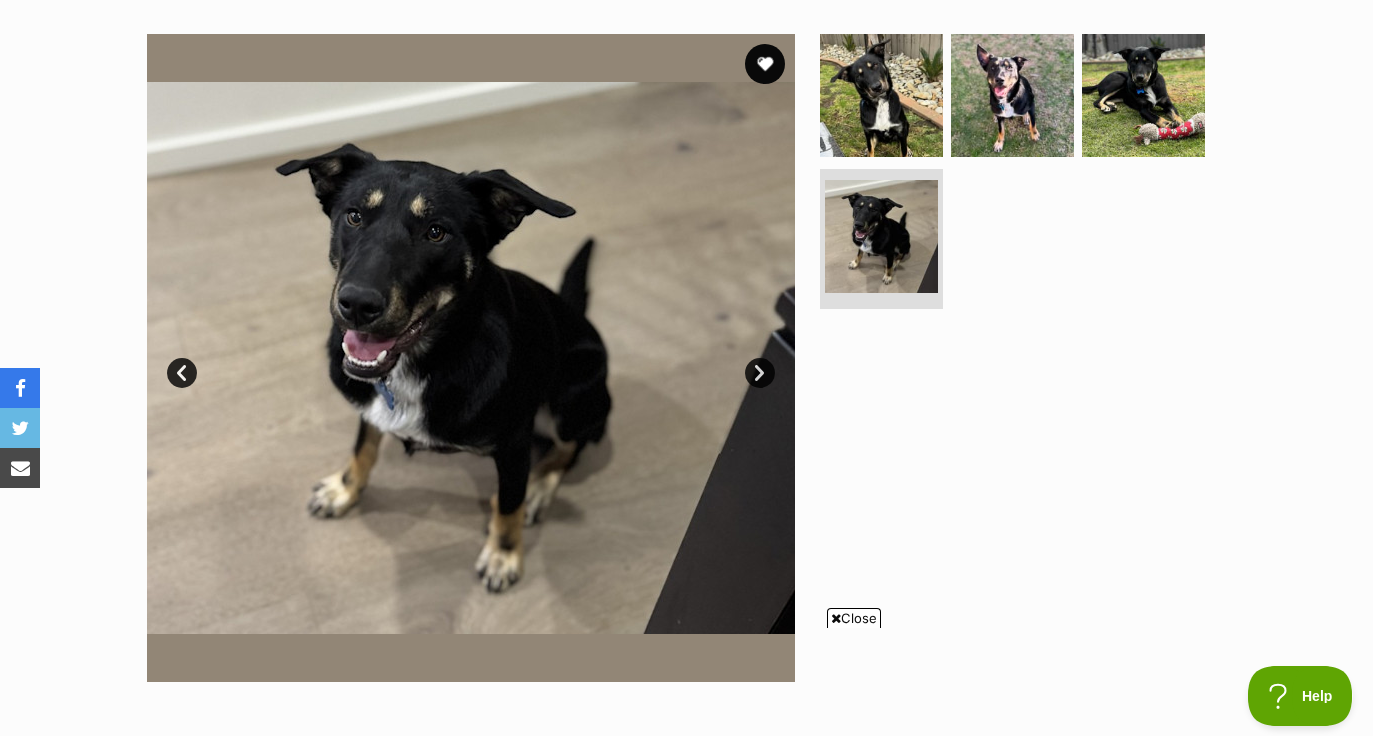 click on "Next" at bounding box center [760, 373] 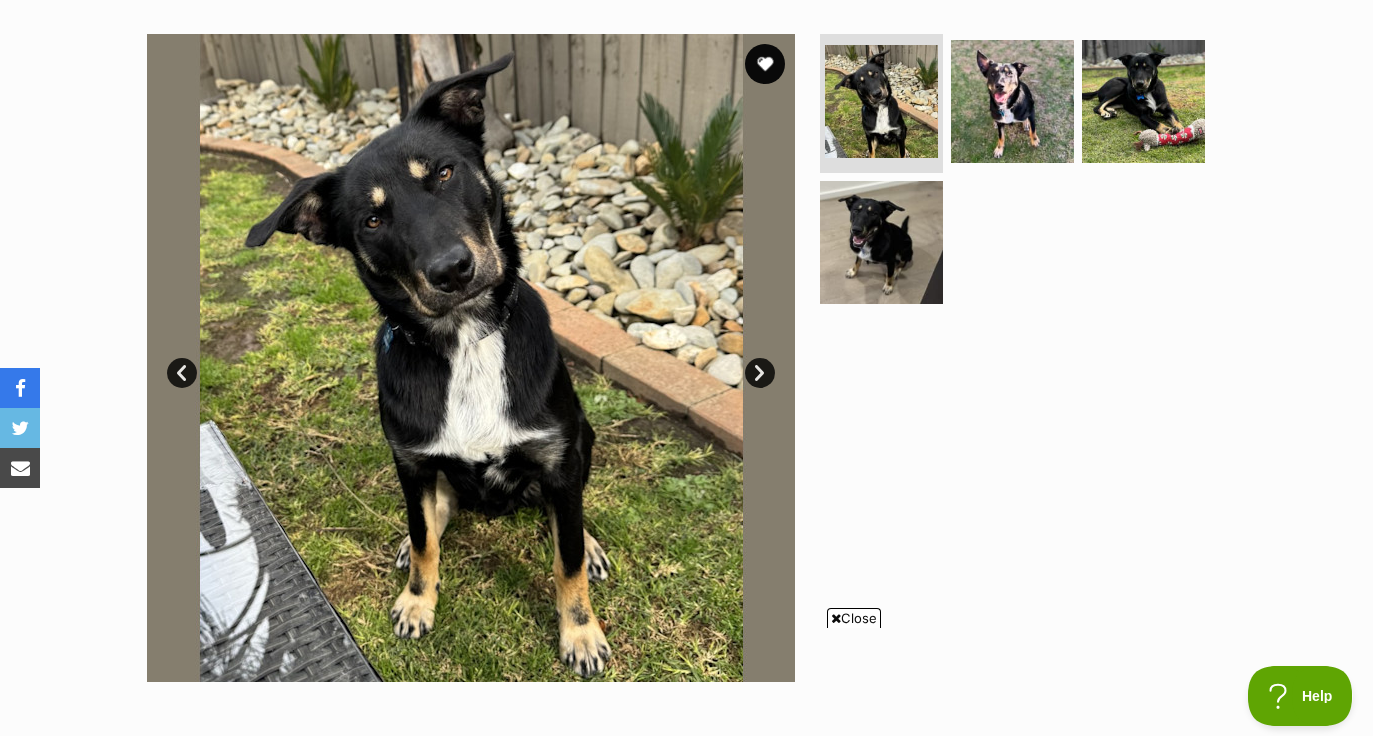 click on "Next" at bounding box center (760, 373) 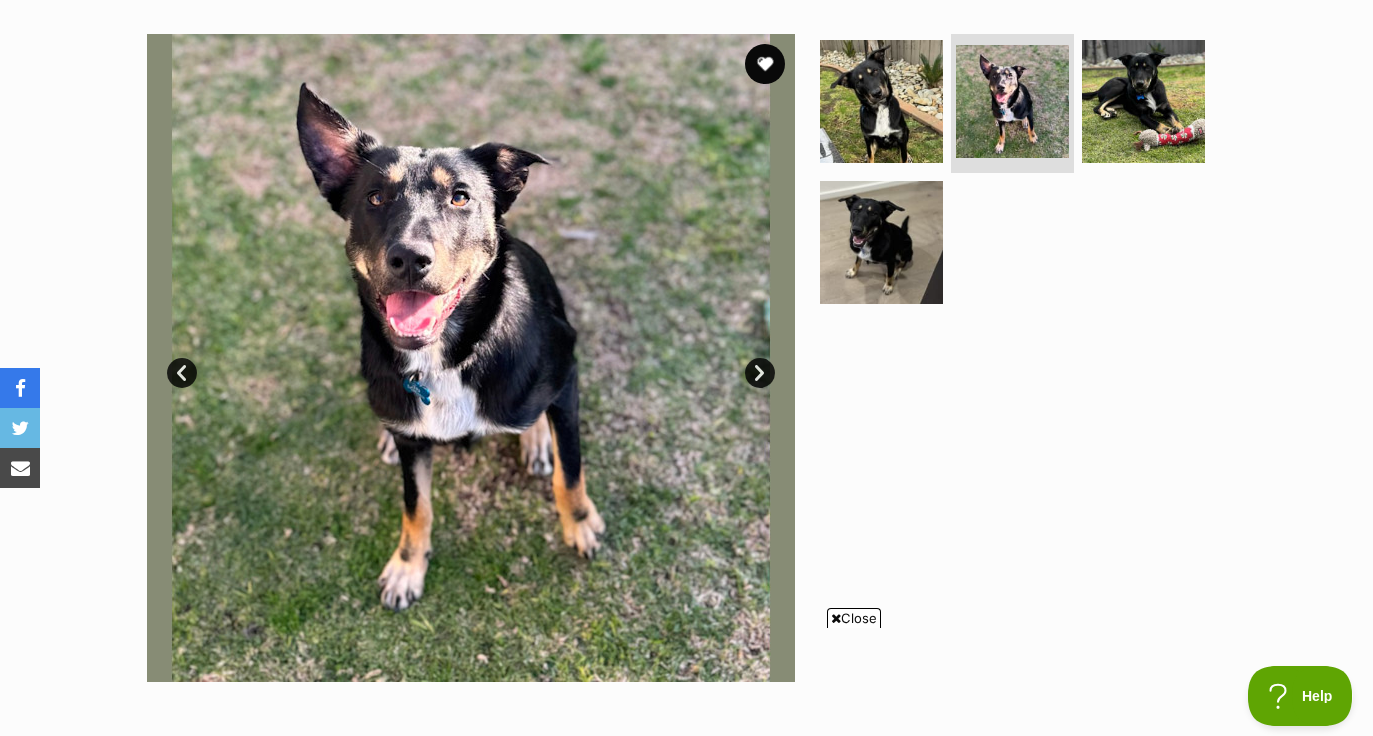 click on "Next" at bounding box center (760, 373) 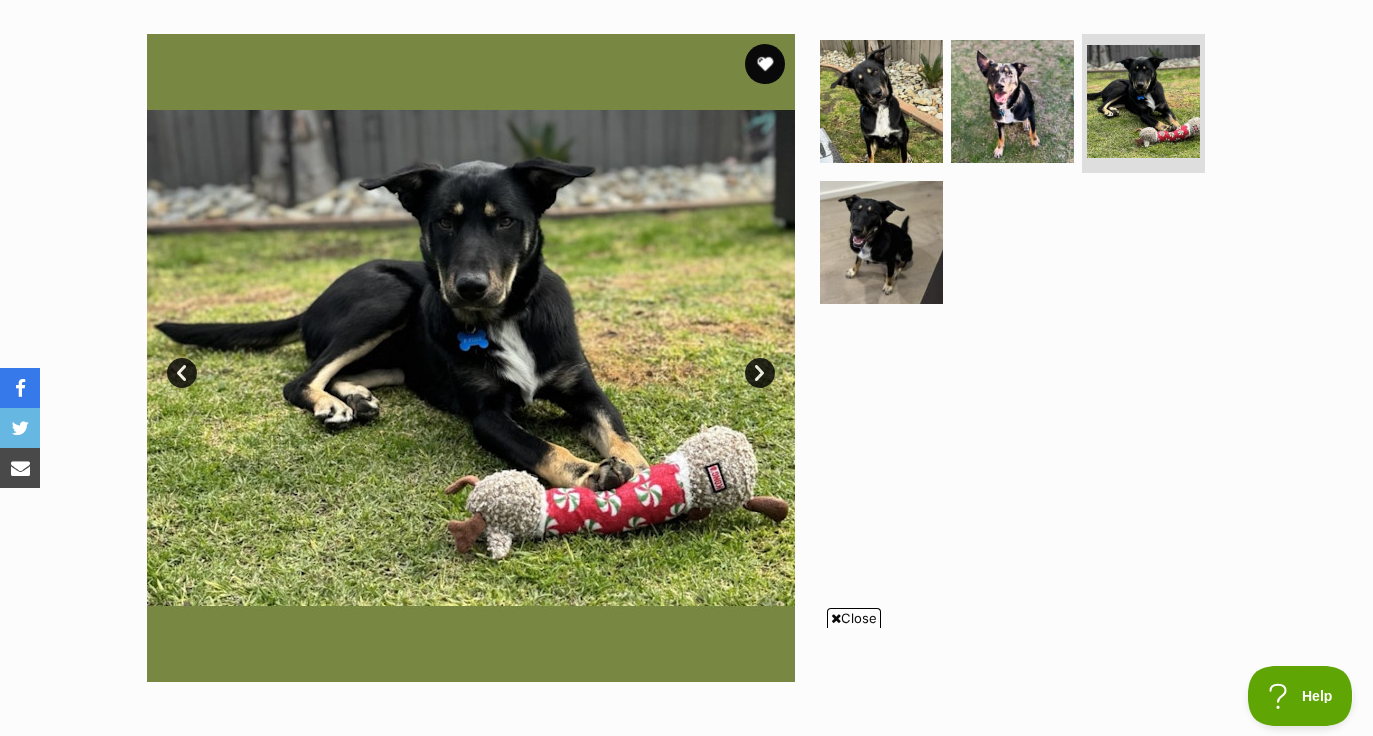 click on "Next" at bounding box center (760, 373) 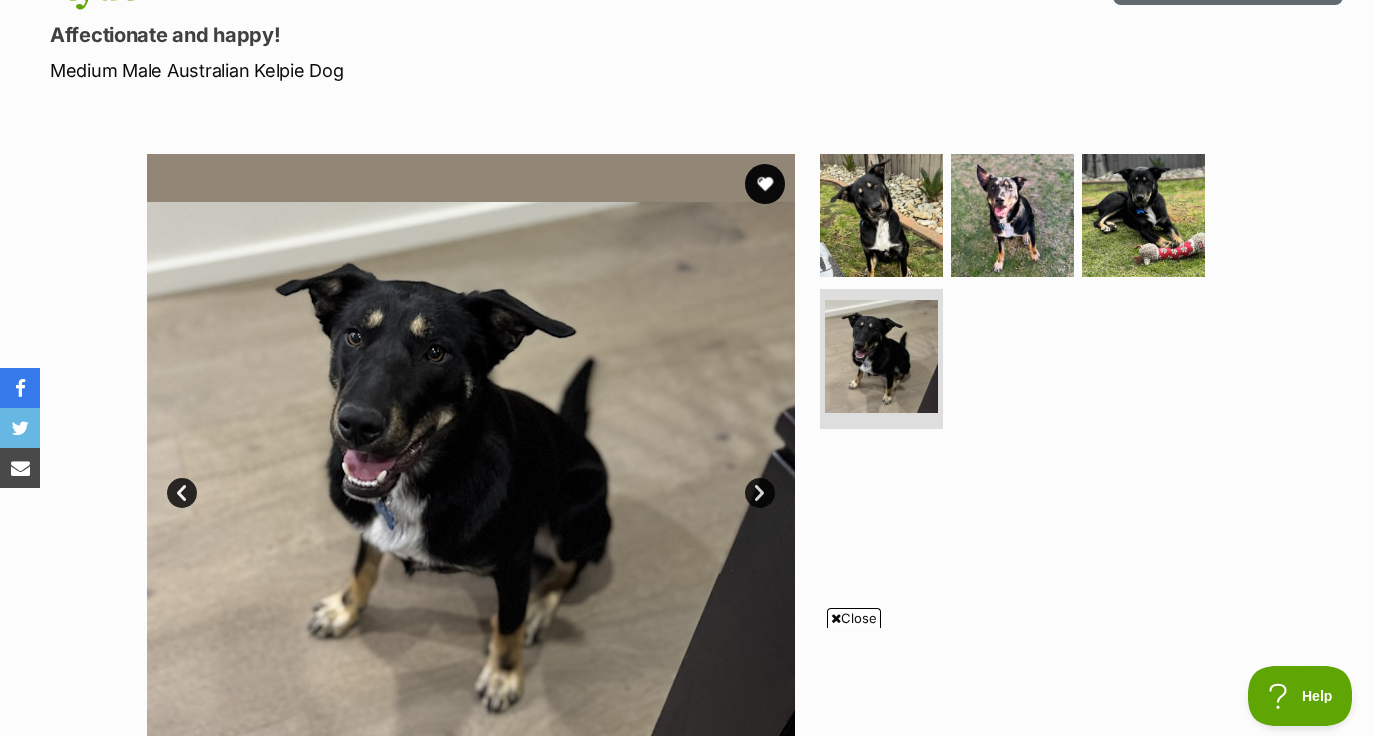 scroll, scrollTop: 261, scrollLeft: 0, axis: vertical 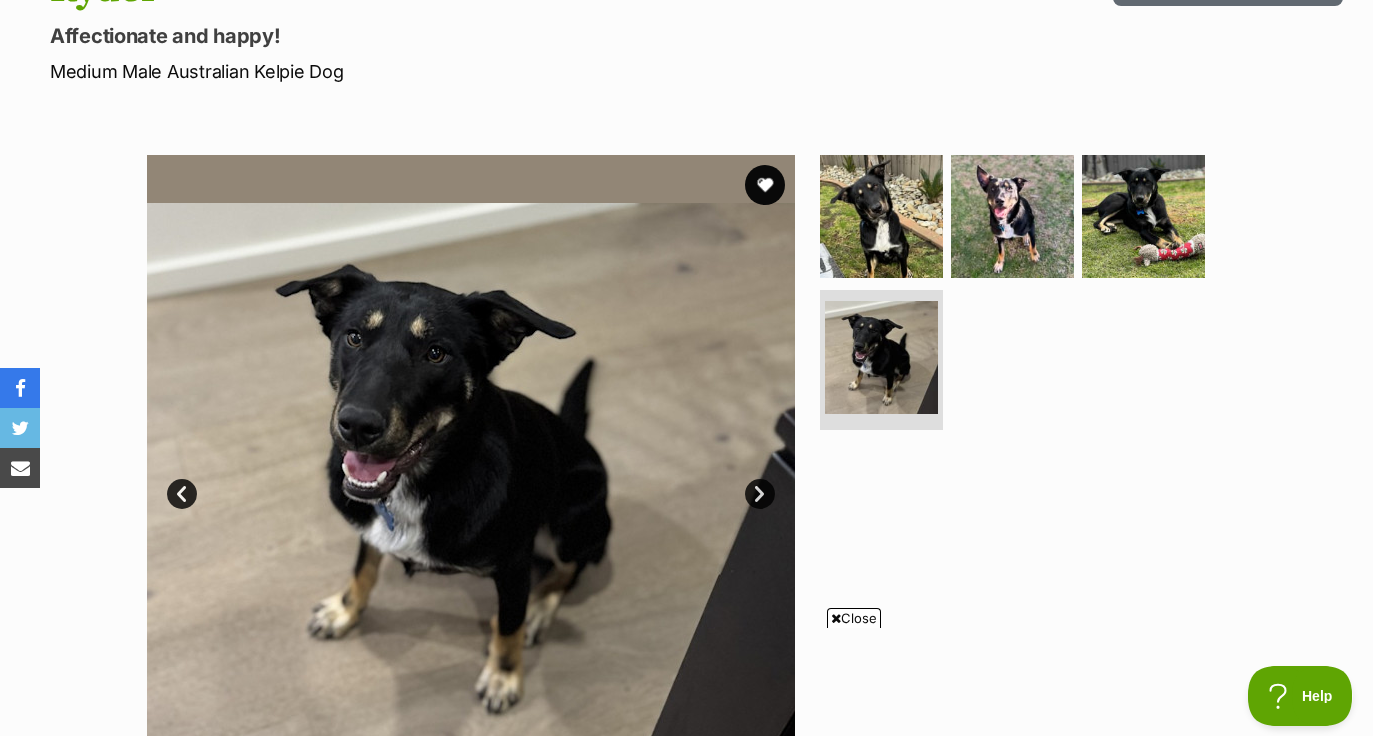 click on "Next" at bounding box center (760, 494) 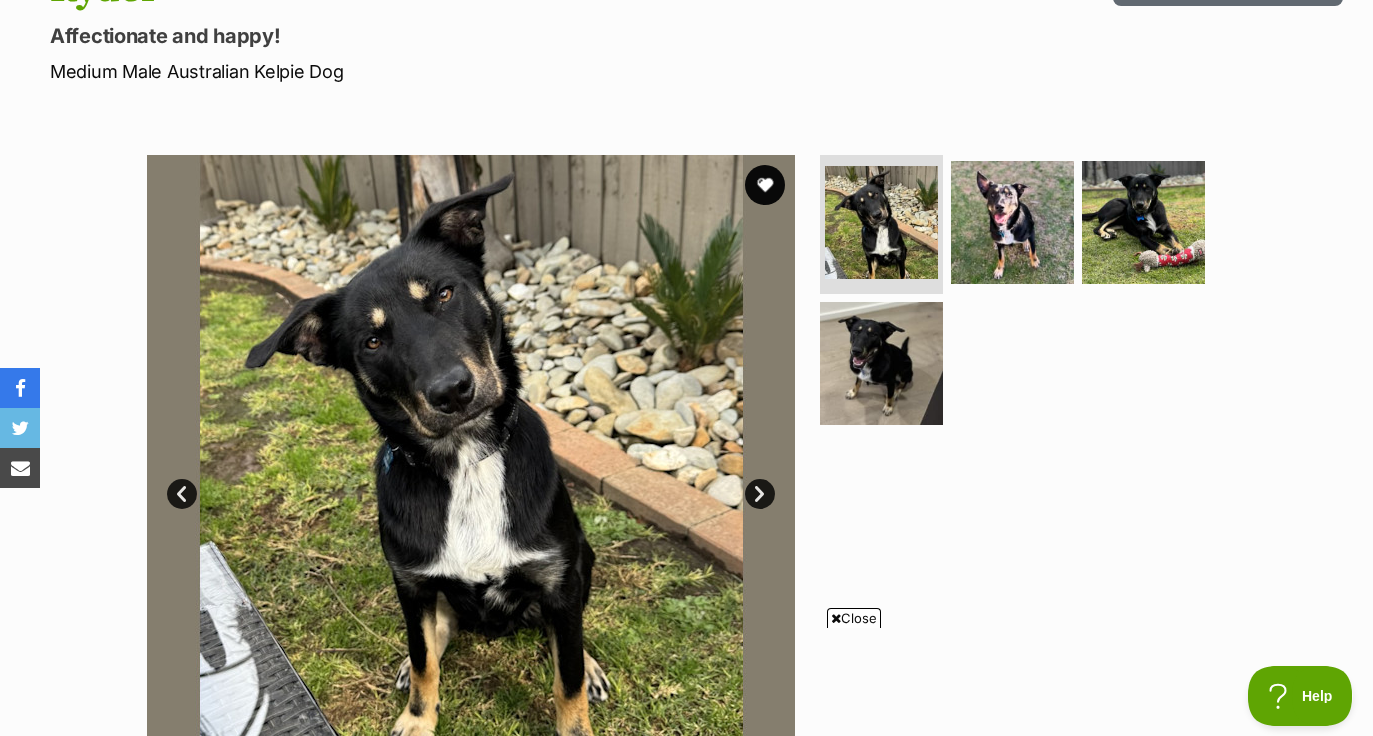 click on "Next" at bounding box center [760, 494] 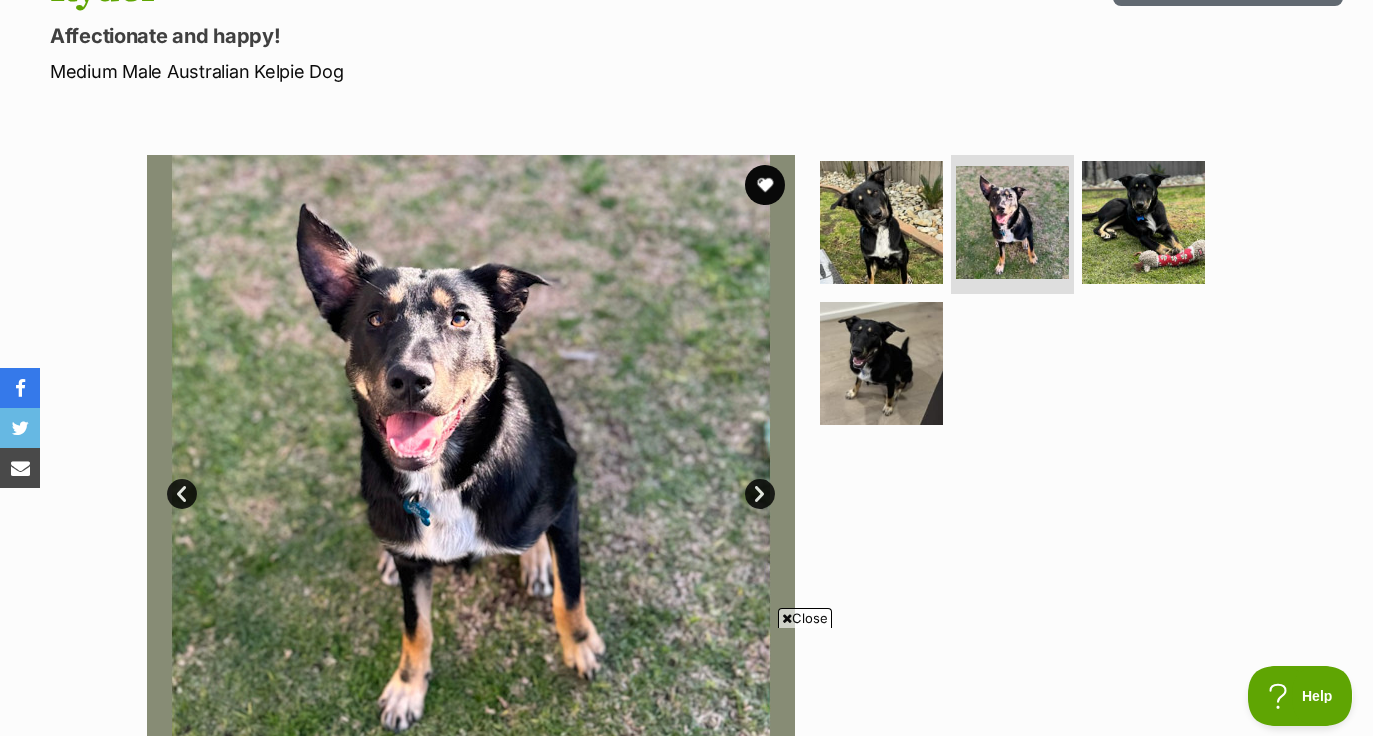 scroll, scrollTop: 0, scrollLeft: 0, axis: both 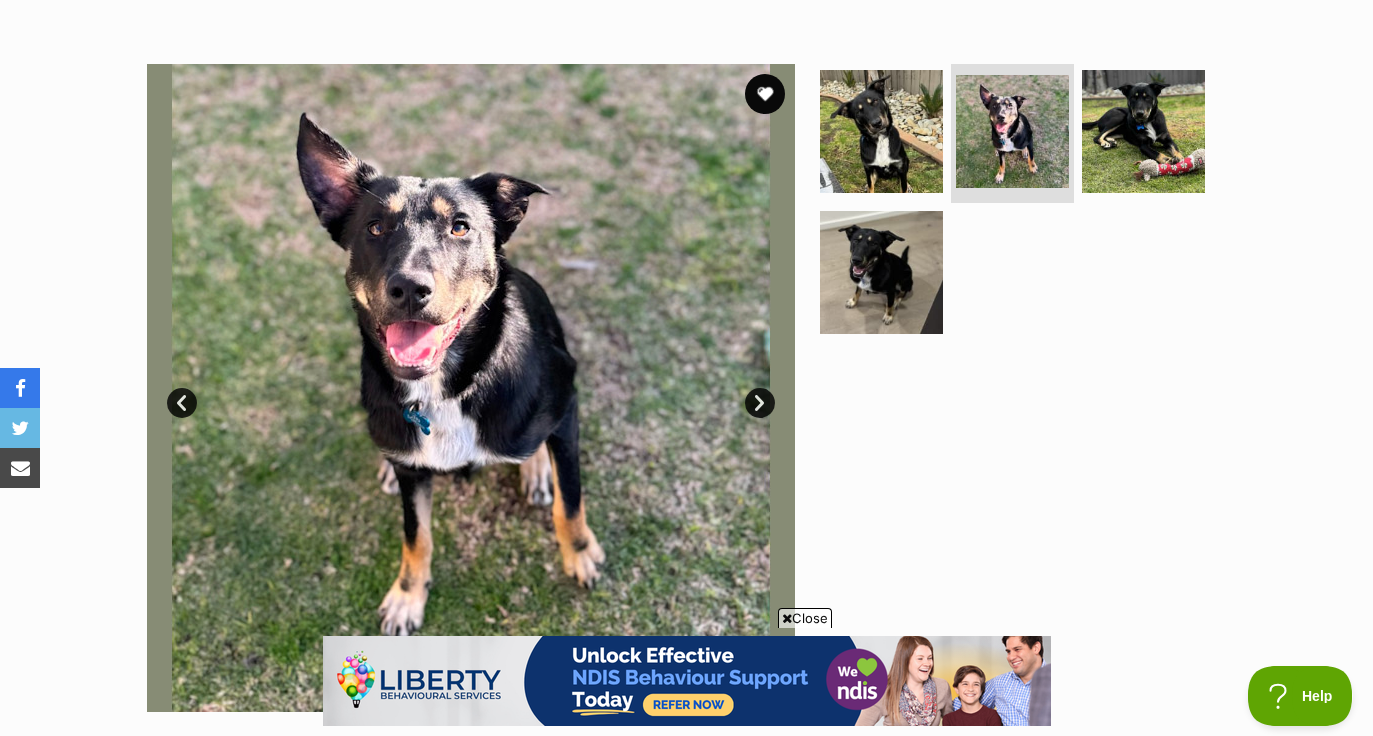 click on "Next" at bounding box center [760, 403] 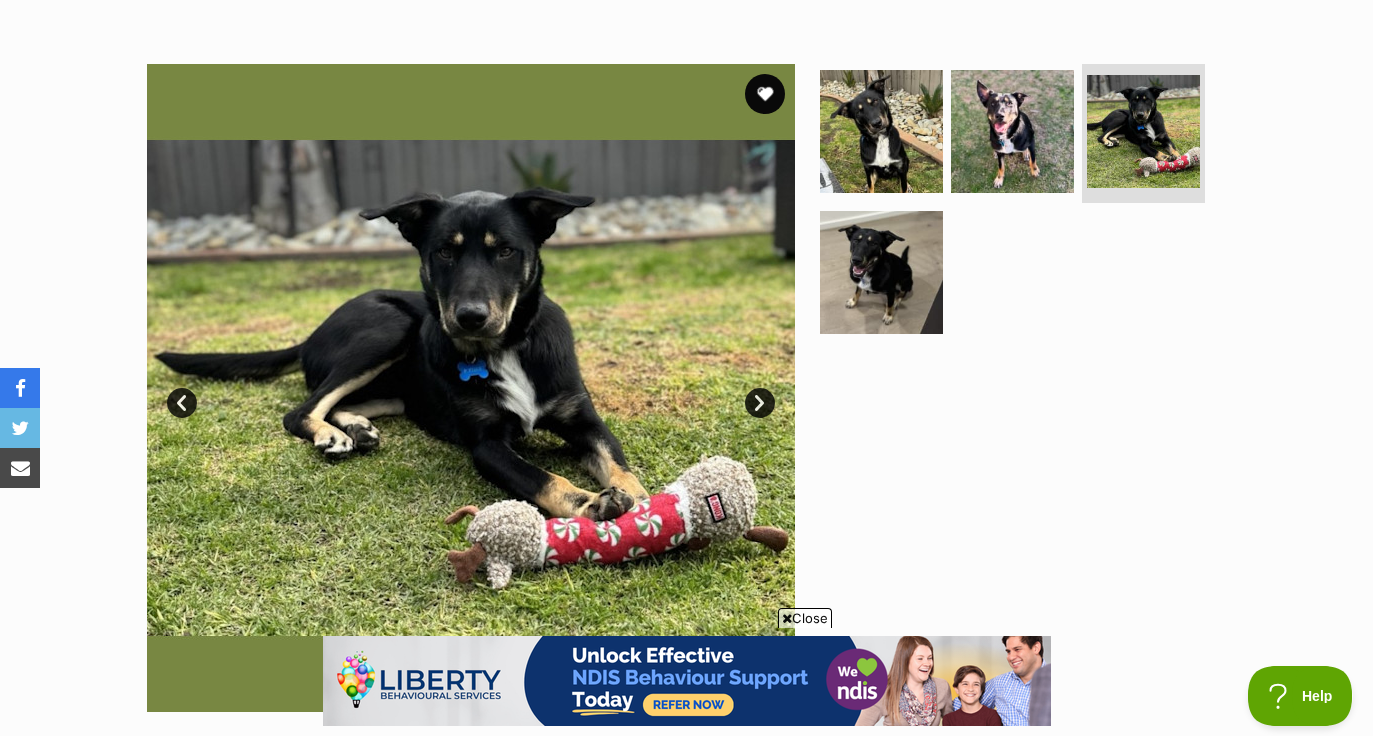 click on "Next" at bounding box center [760, 403] 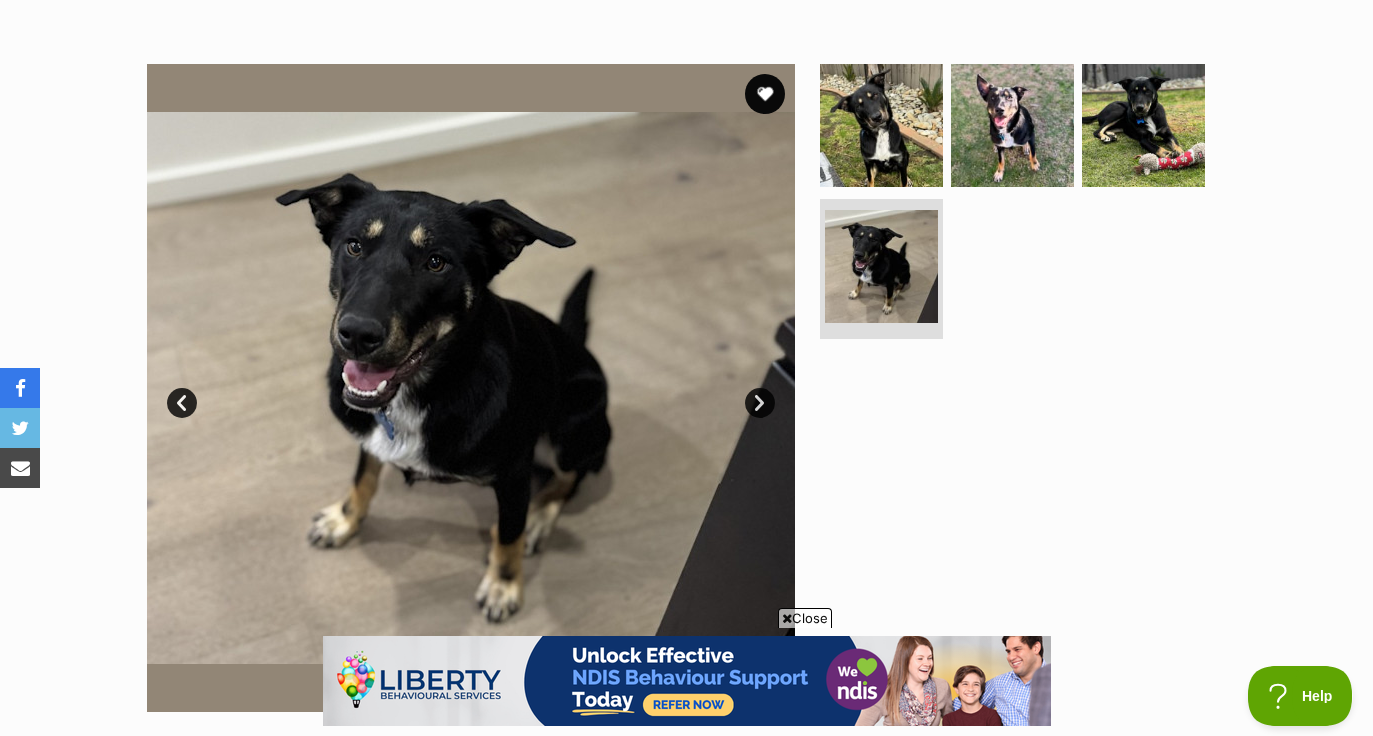 click on "Next" at bounding box center (760, 403) 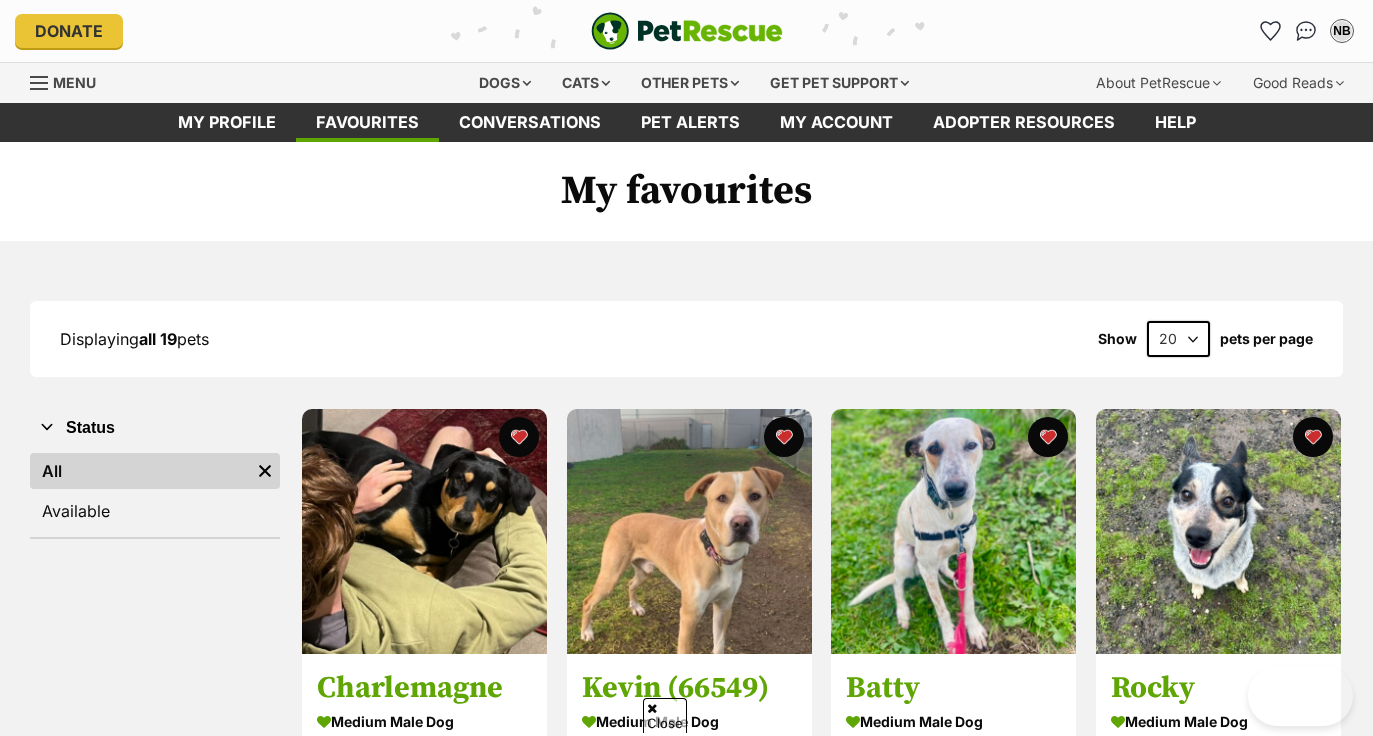 scroll, scrollTop: 2026, scrollLeft: 0, axis: vertical 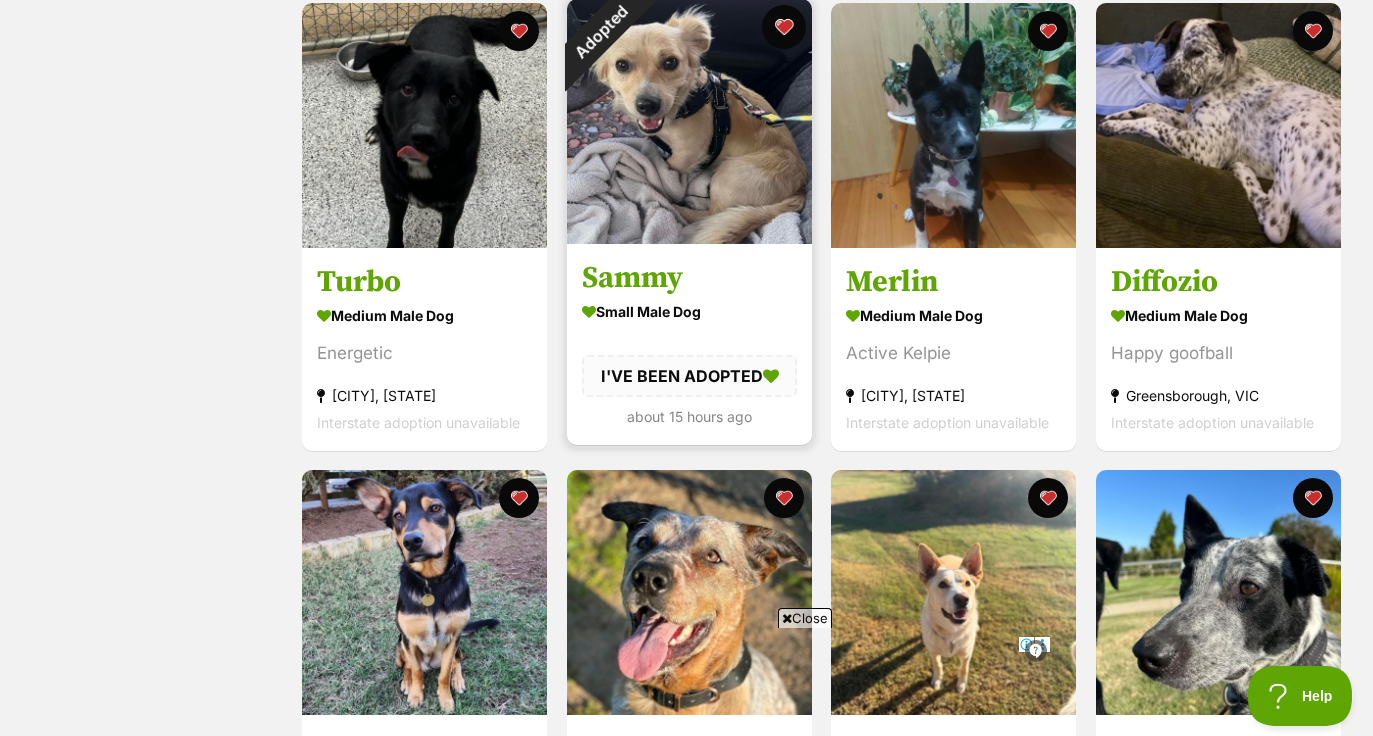 click at bounding box center [784, 27] 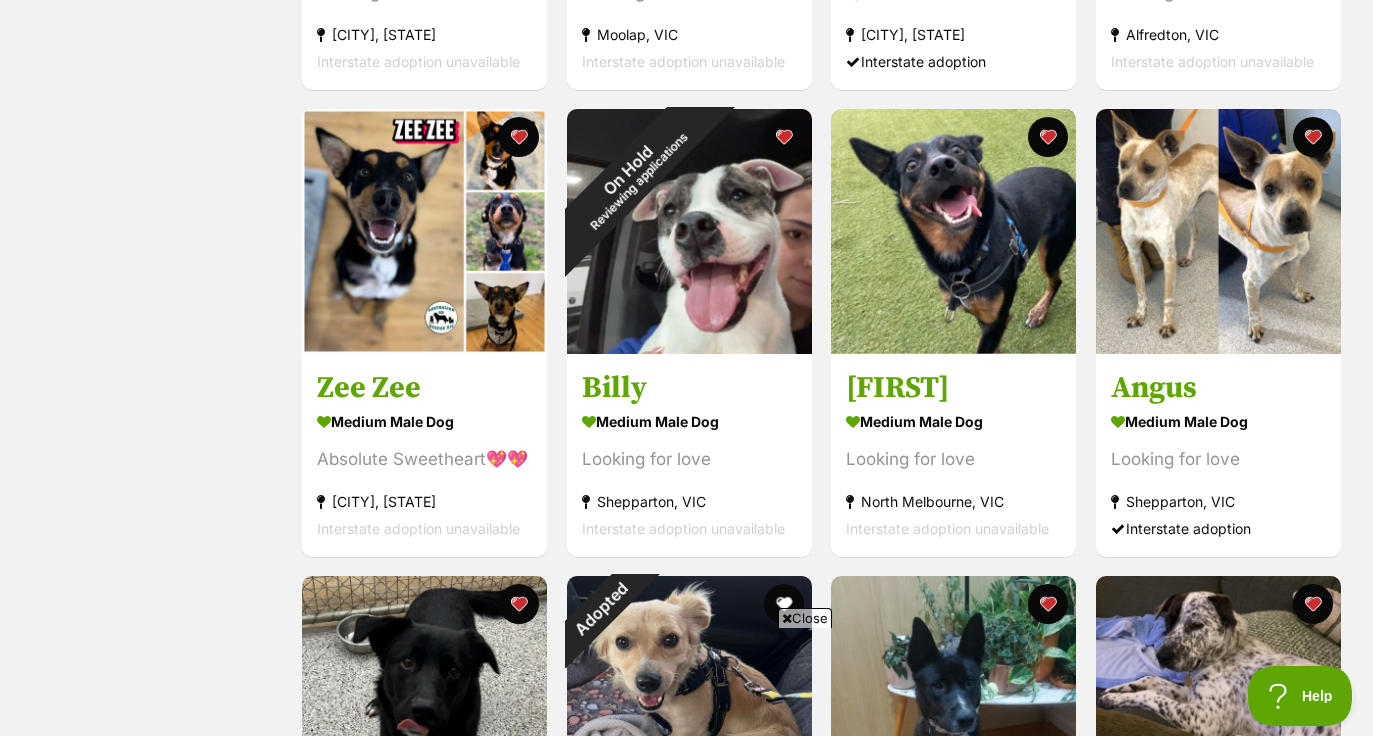 scroll, scrollTop: 773, scrollLeft: 0, axis: vertical 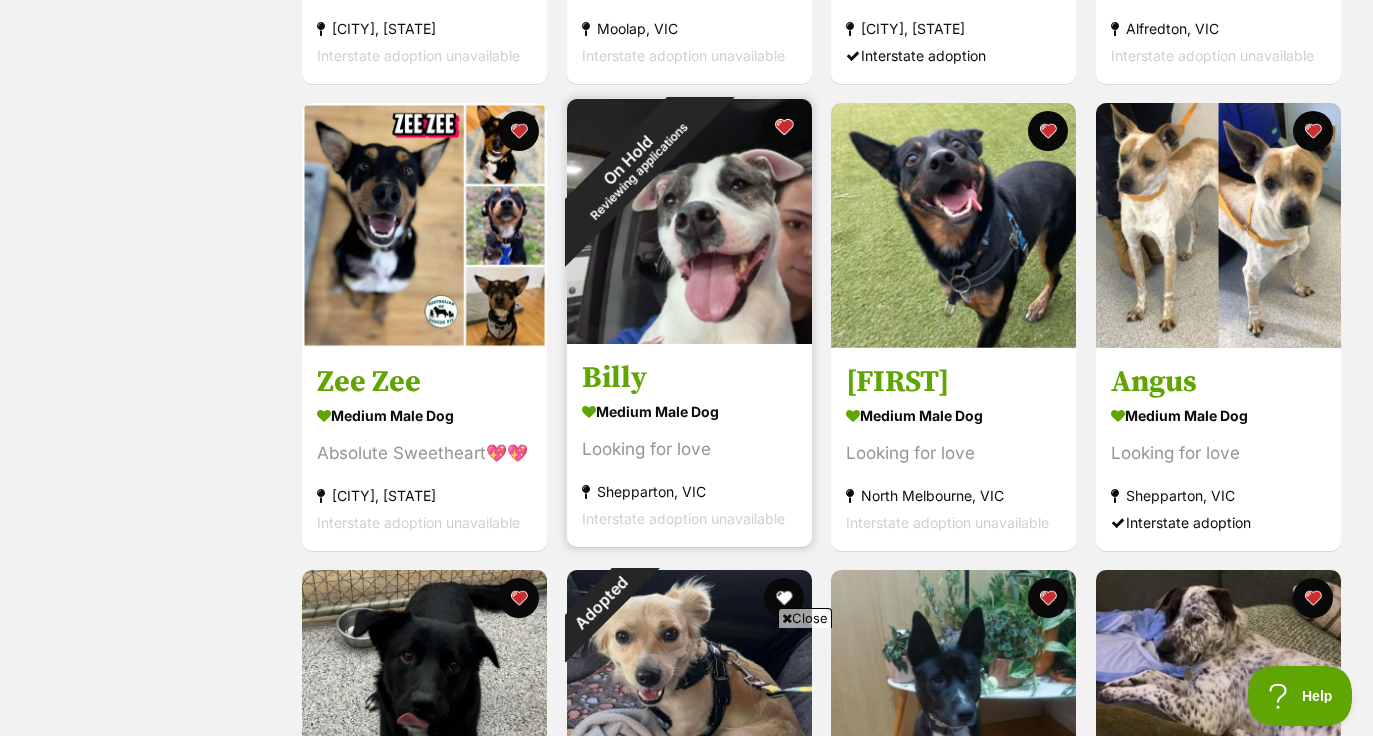 click at bounding box center (784, 127) 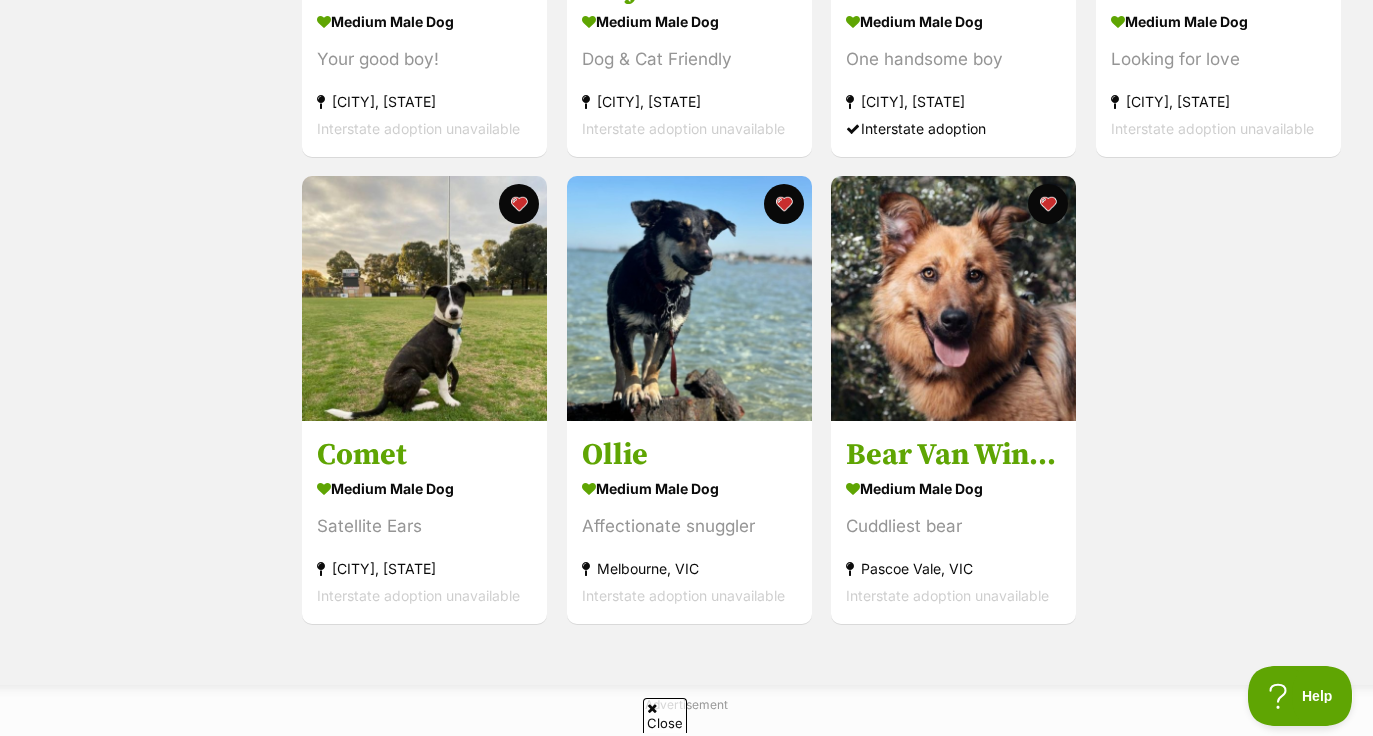 scroll, scrollTop: 2106, scrollLeft: 0, axis: vertical 